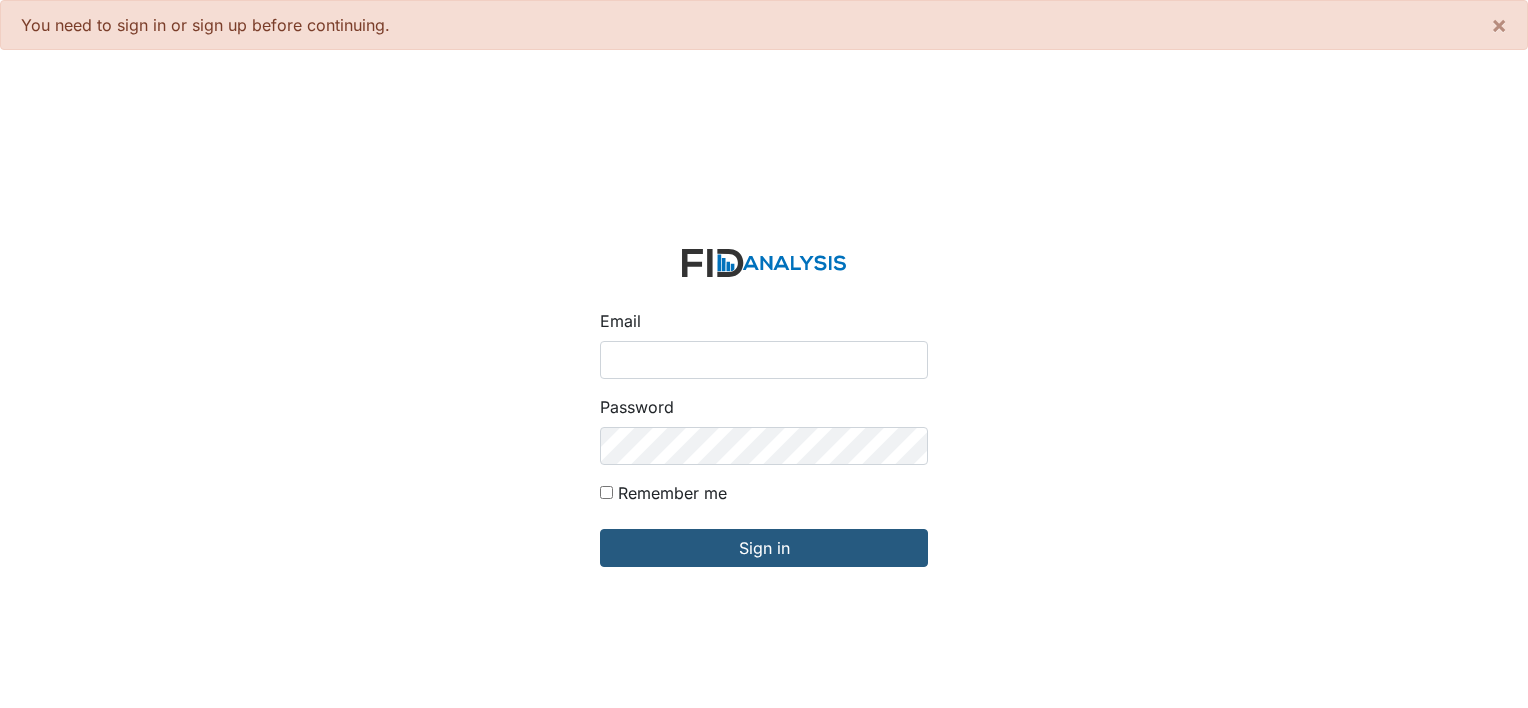 scroll, scrollTop: 0, scrollLeft: 0, axis: both 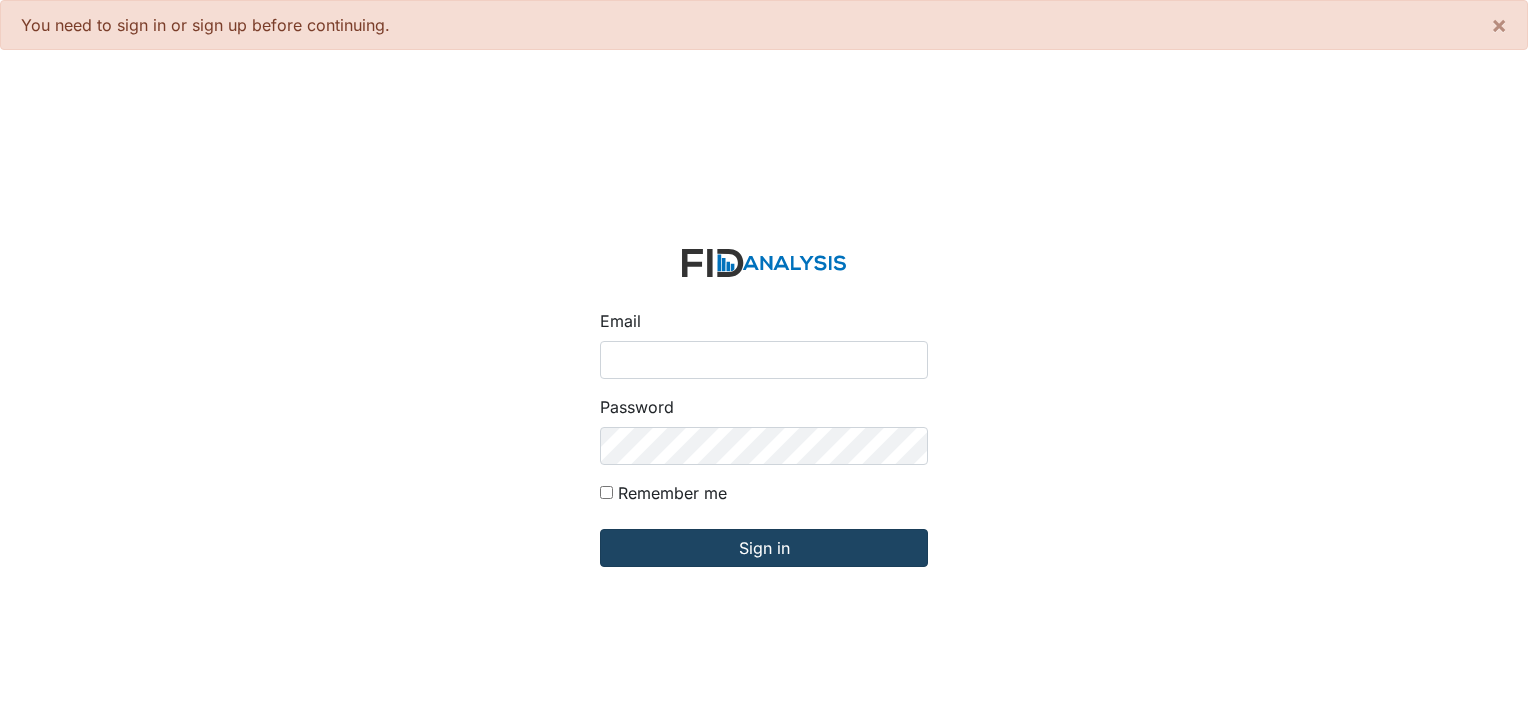 type on "[USERNAME]@example.com" 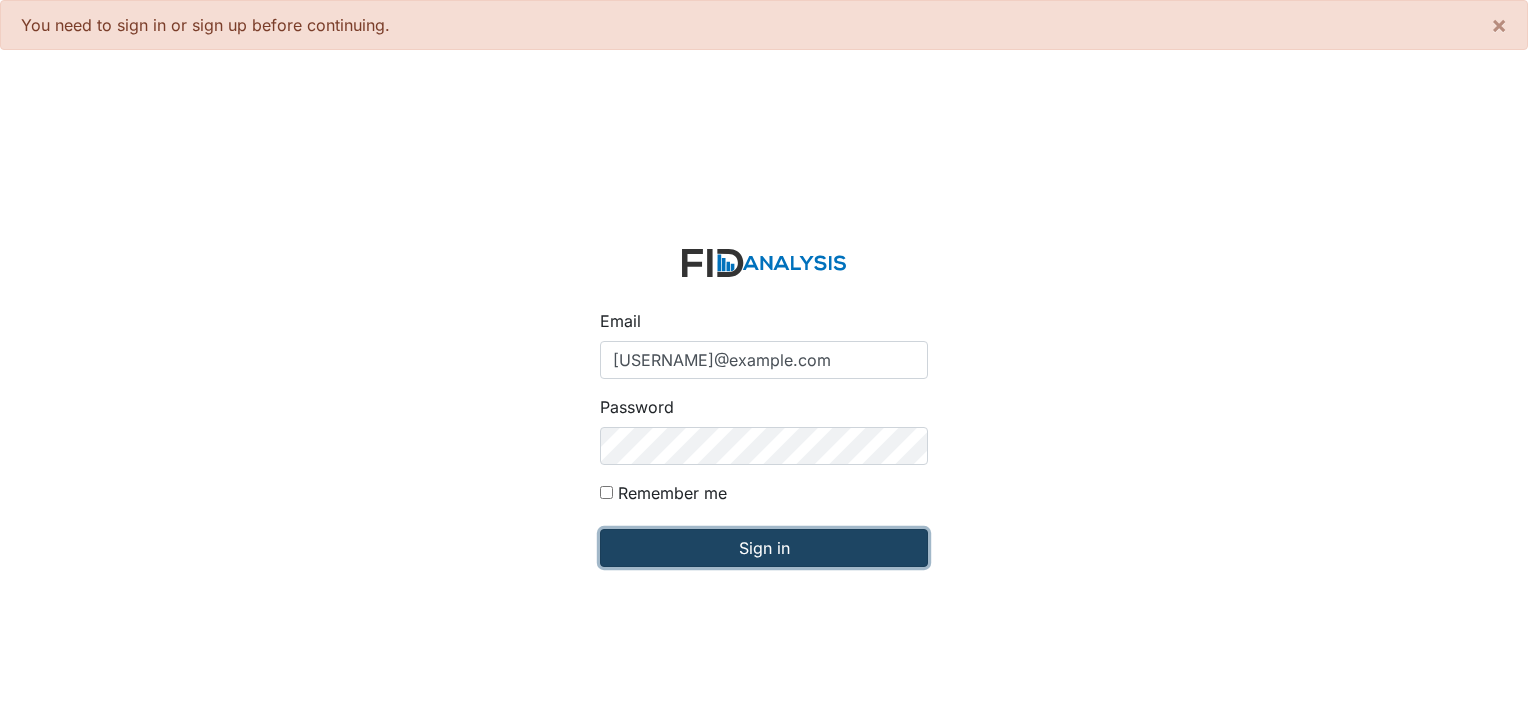 click on "Sign in" at bounding box center [764, 548] 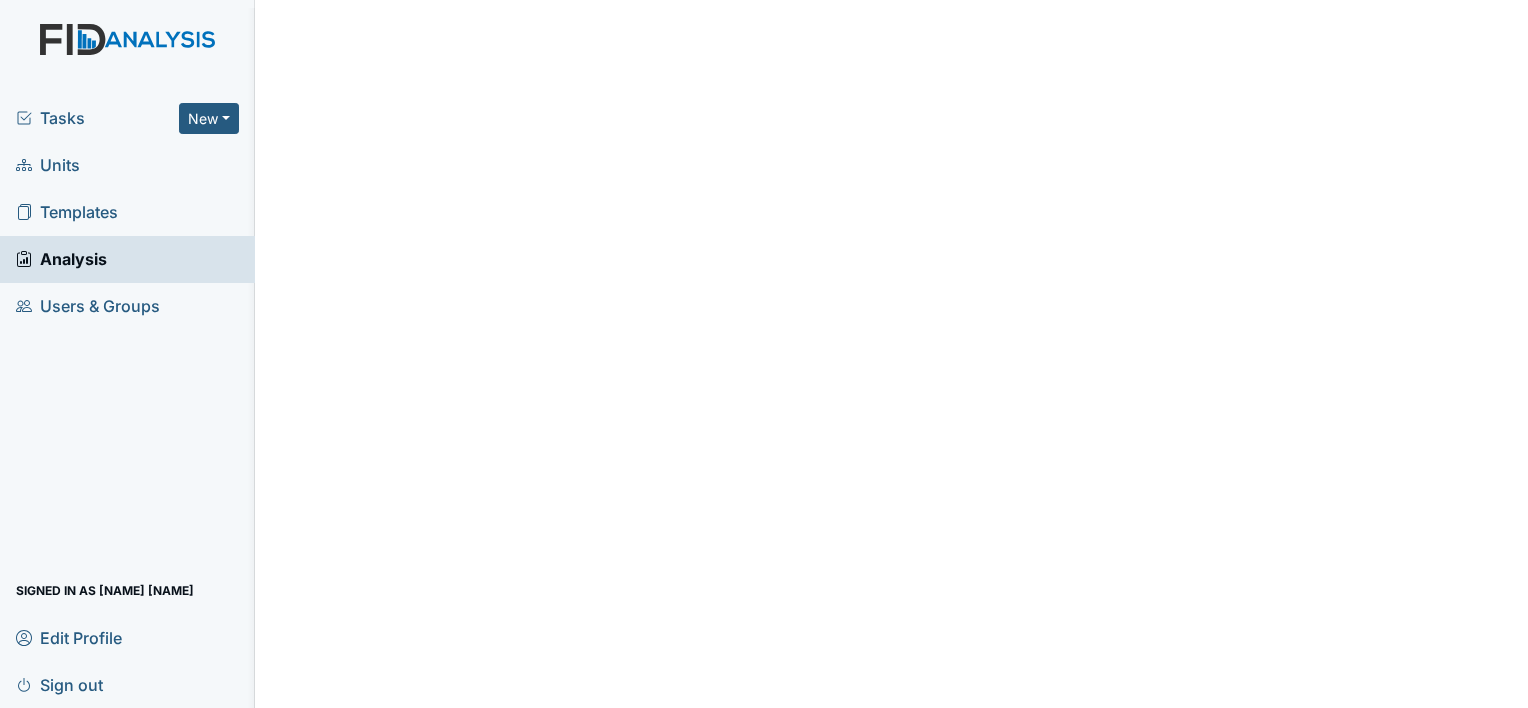 scroll, scrollTop: 0, scrollLeft: 0, axis: both 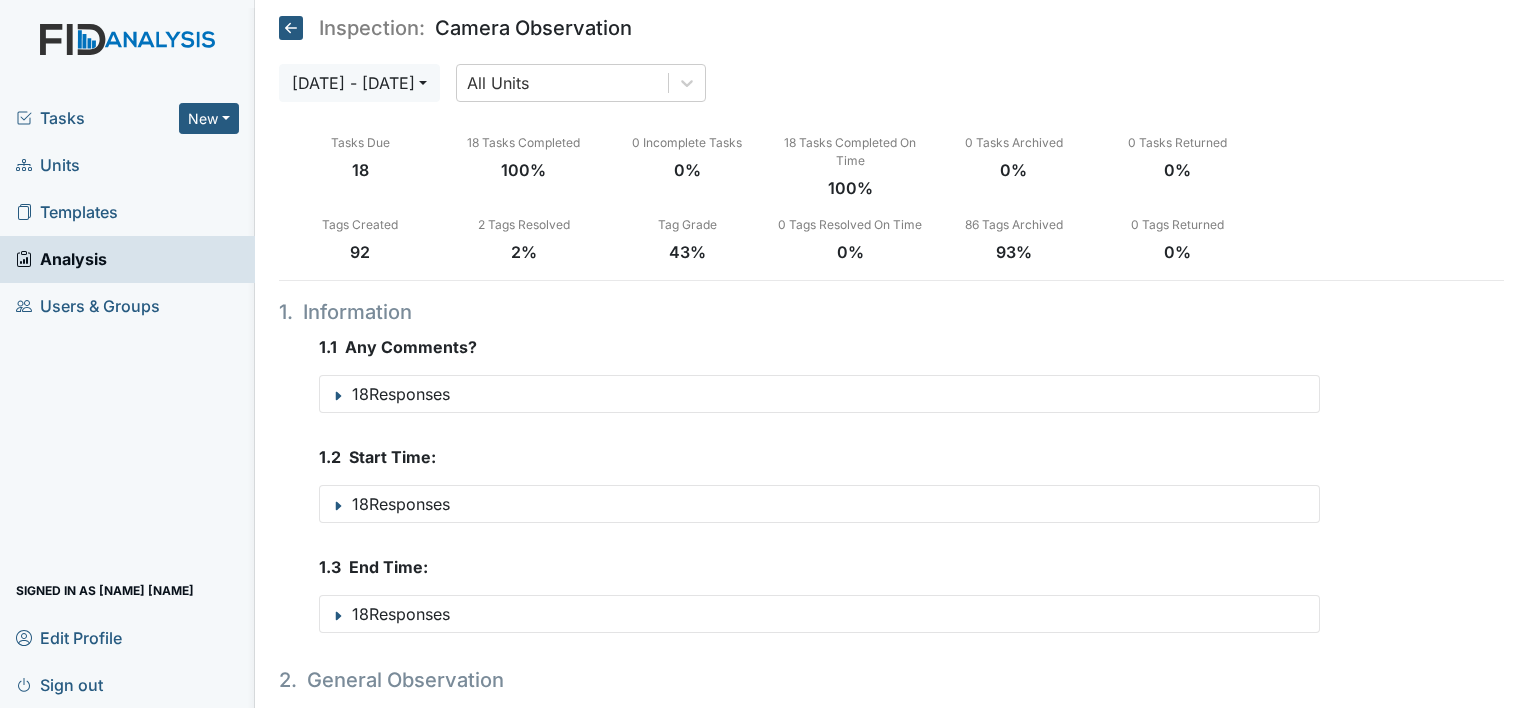 click on "Units" at bounding box center (48, 165) 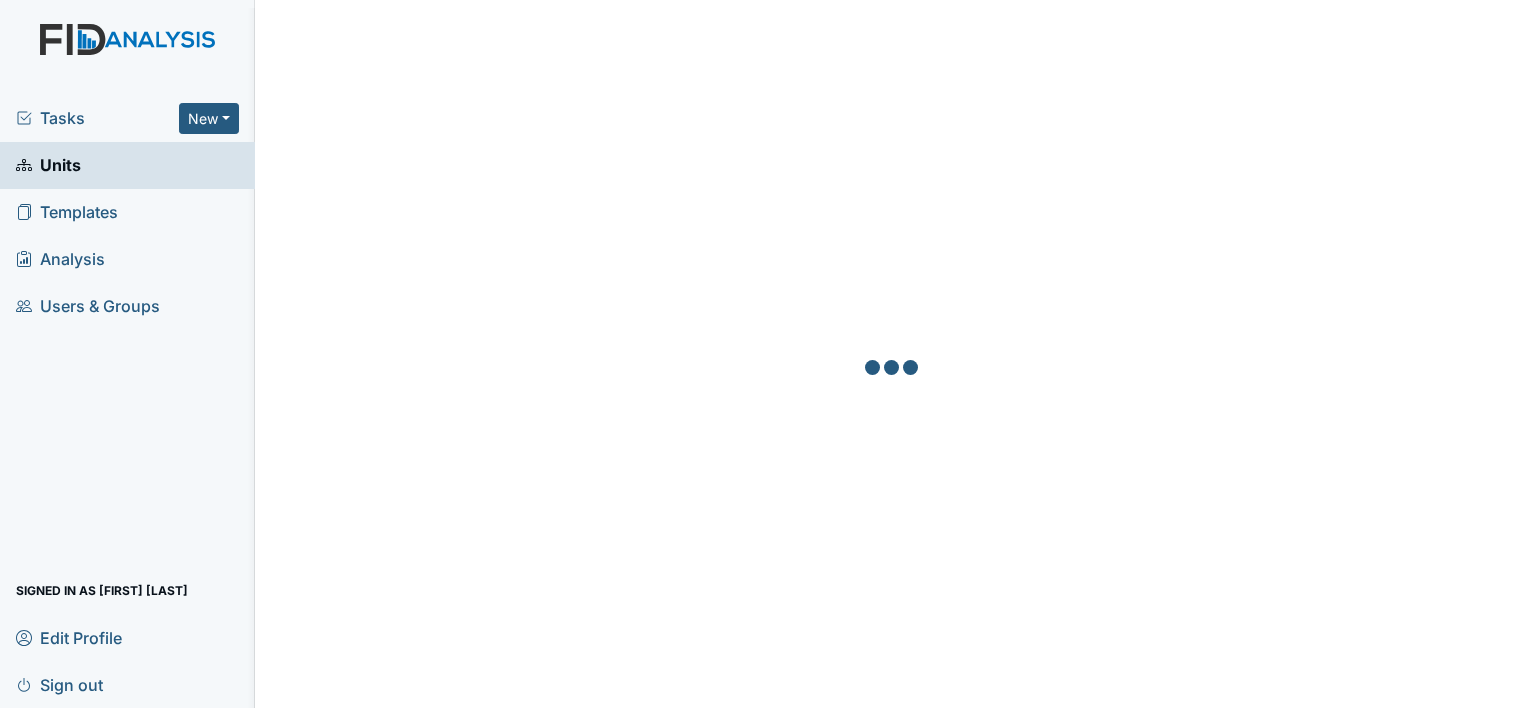 scroll, scrollTop: 0, scrollLeft: 0, axis: both 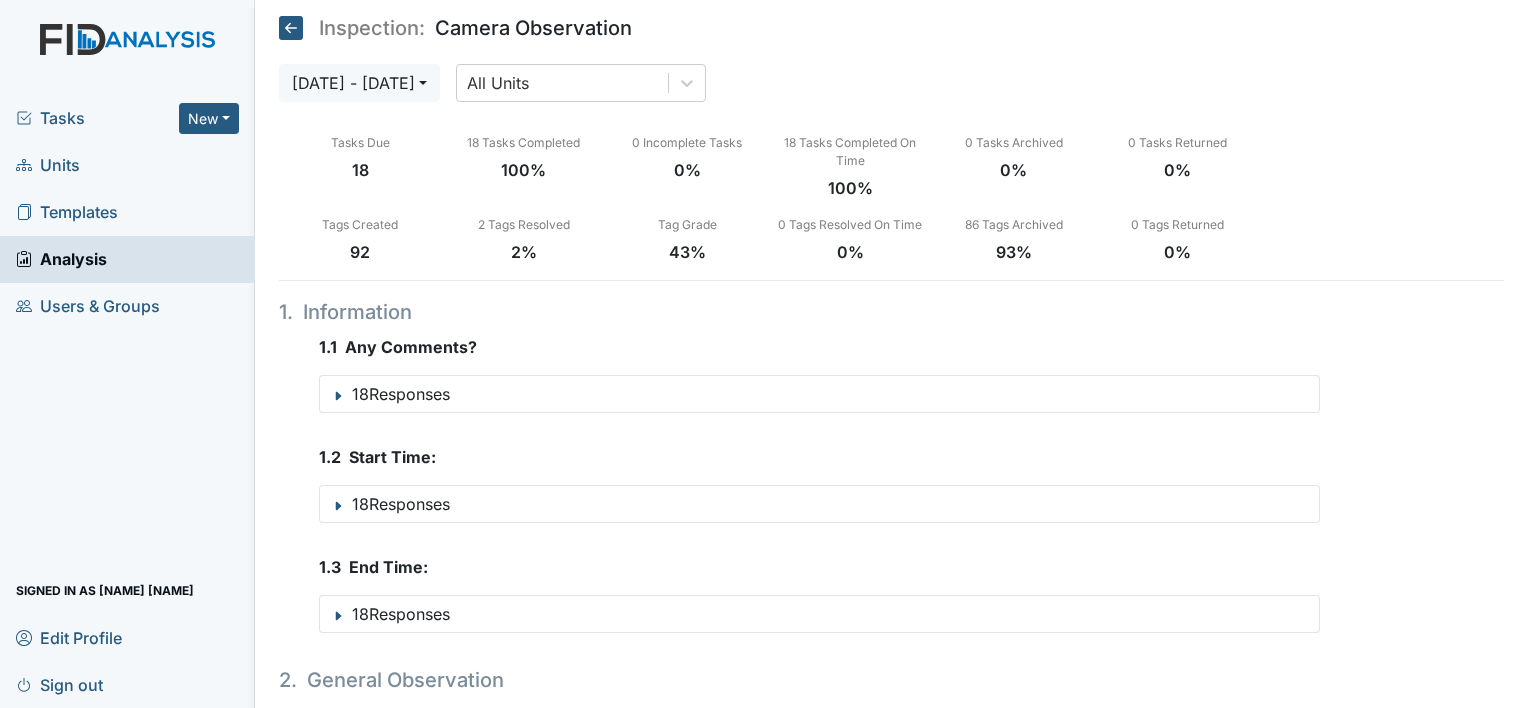 click on "Units" at bounding box center [48, 165] 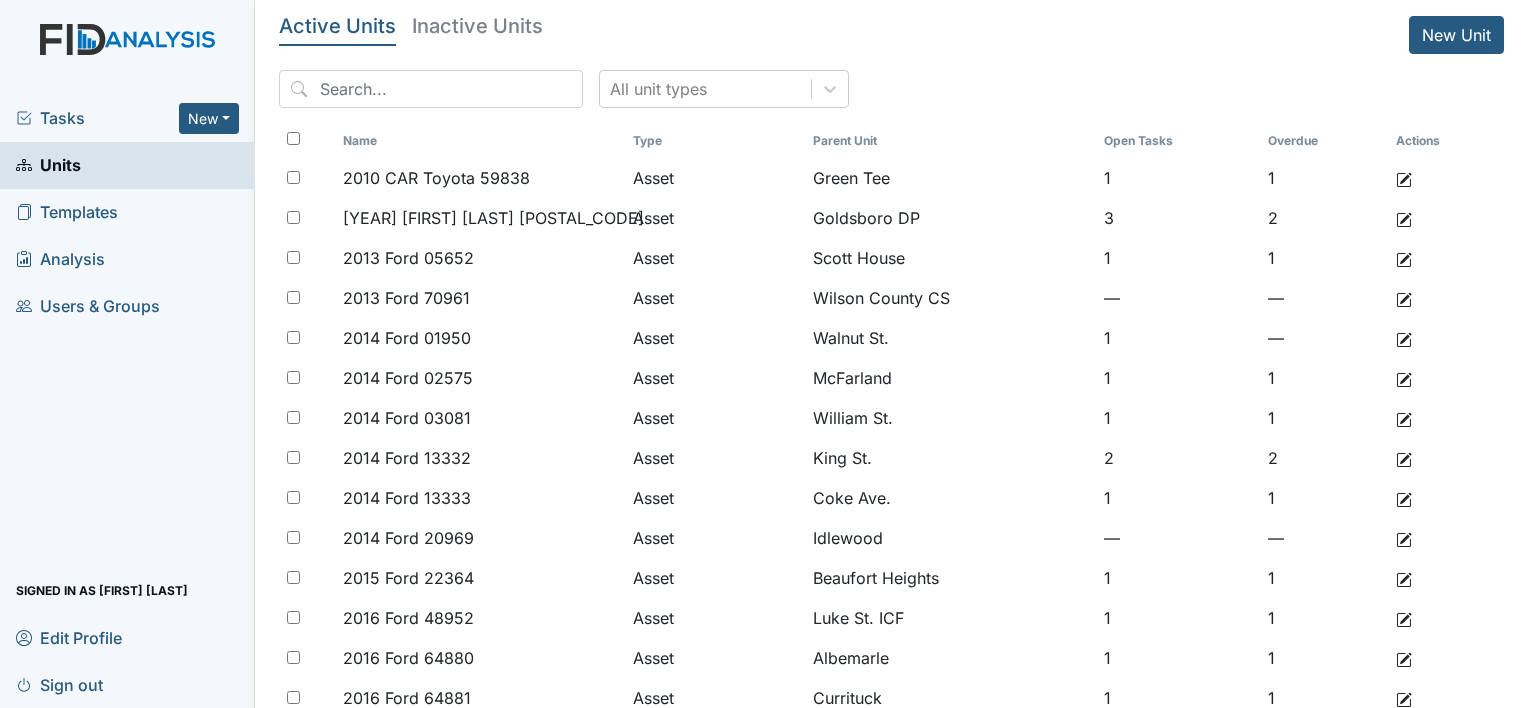 scroll, scrollTop: 0, scrollLeft: 0, axis: both 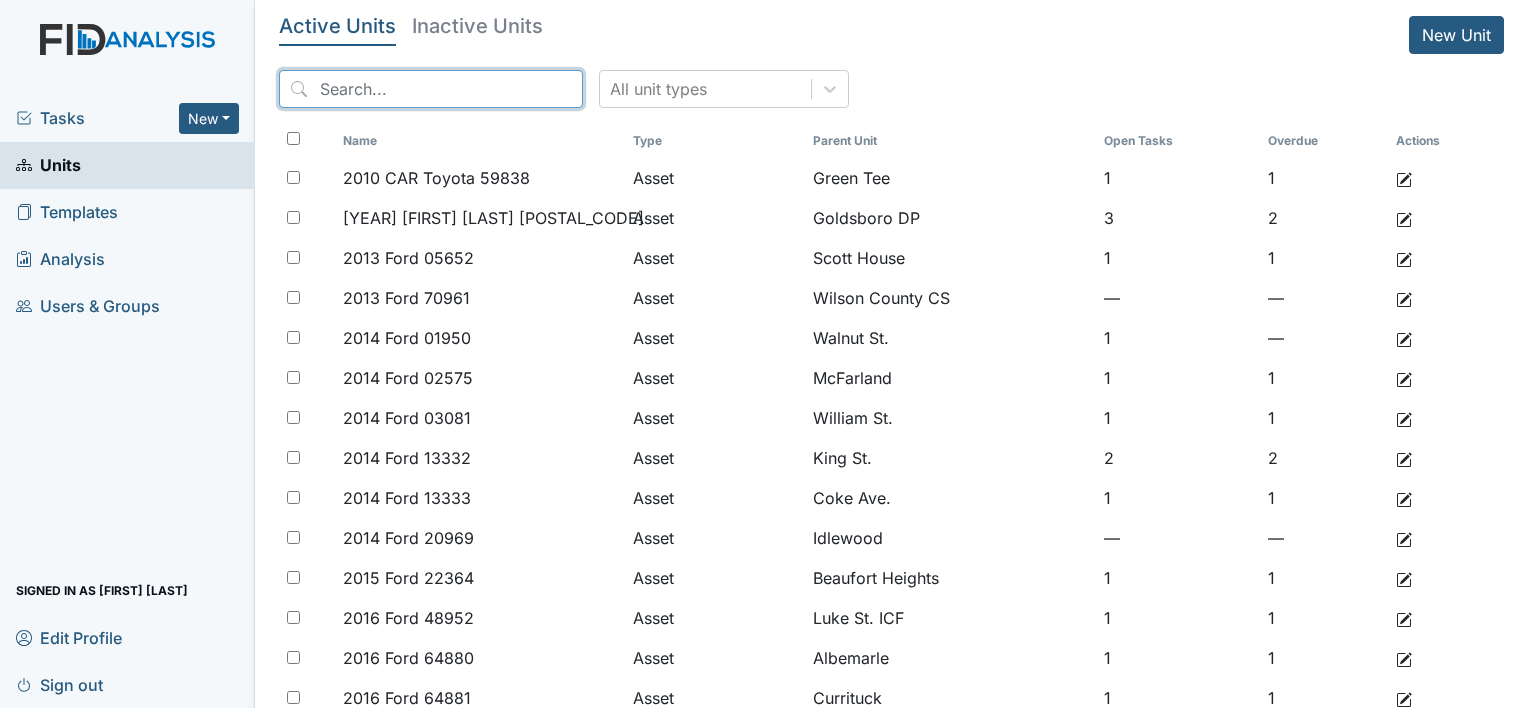 click at bounding box center (431, 89) 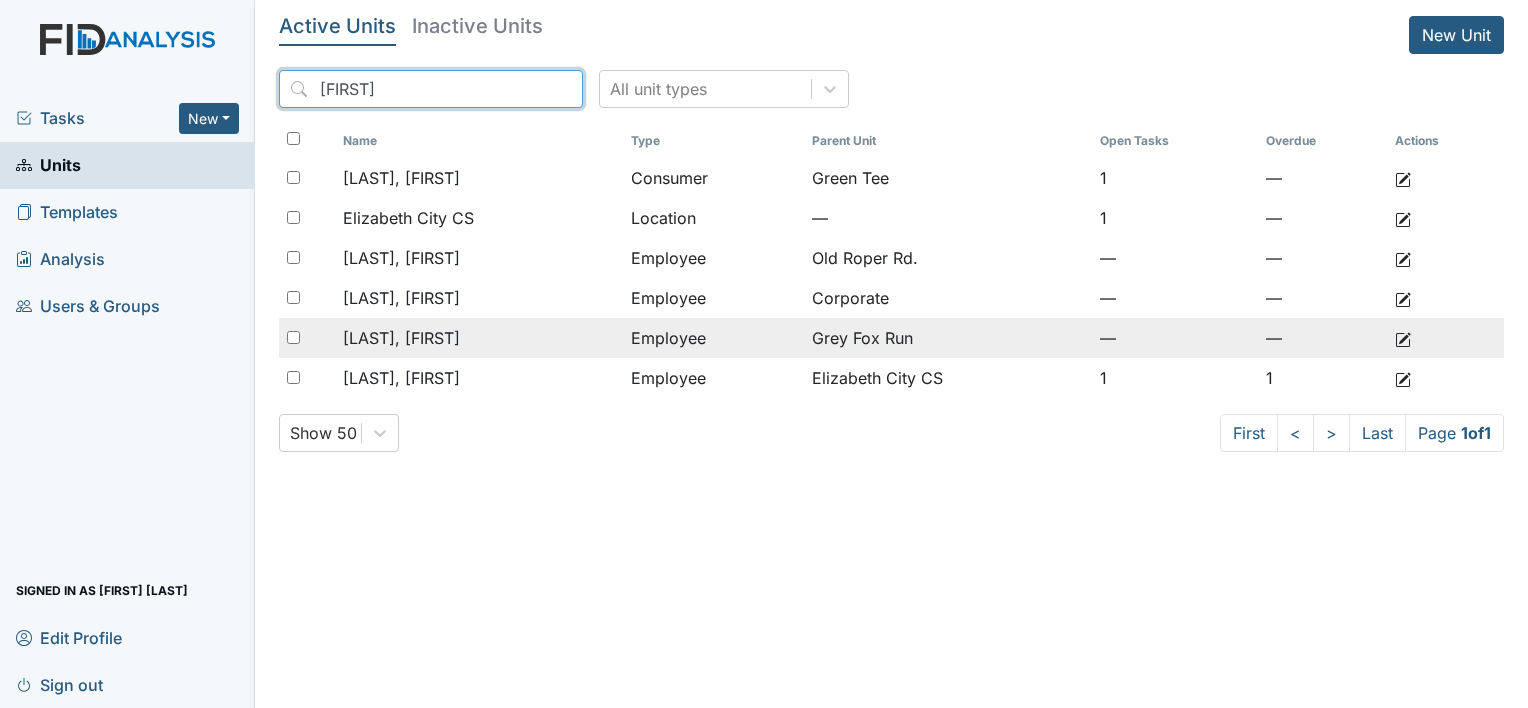 type on "beth" 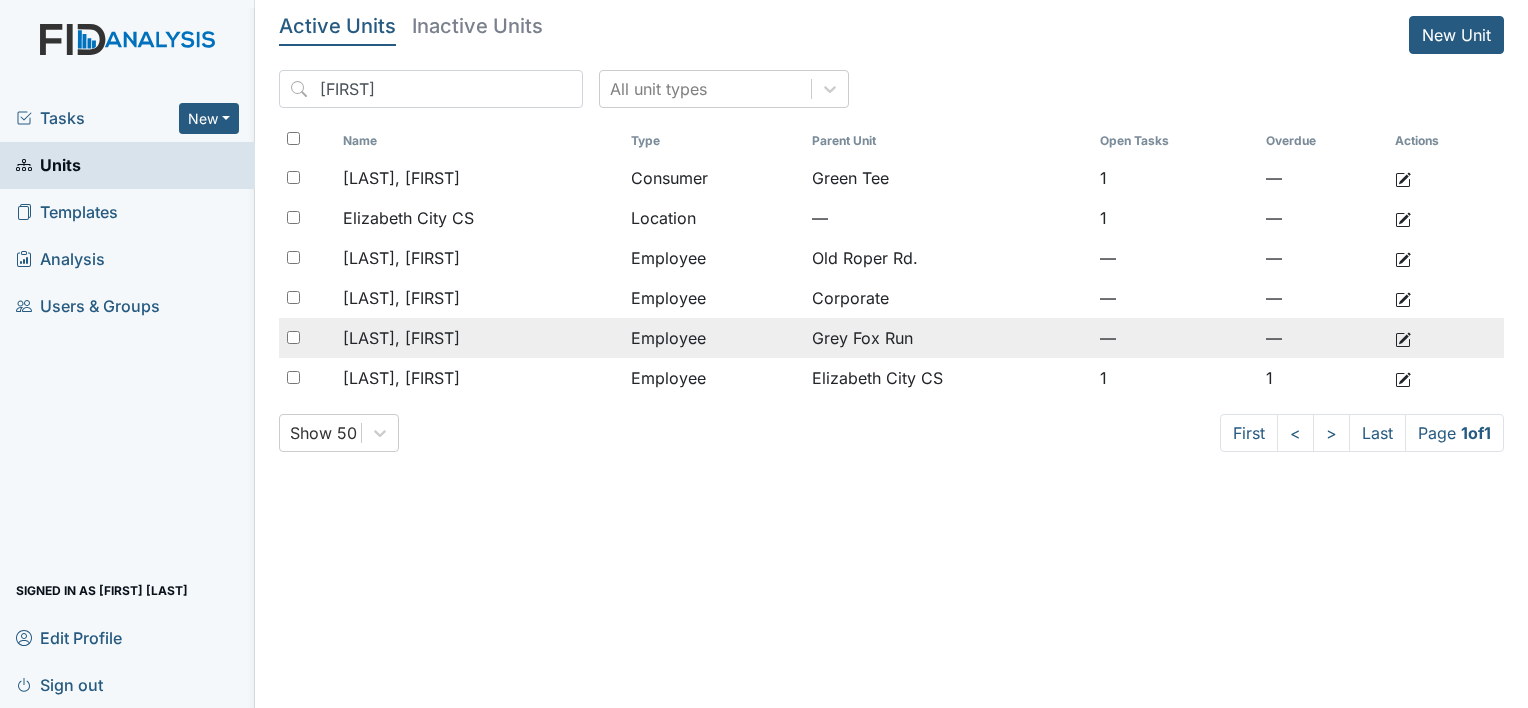 click on "Nitke, Beth" at bounding box center (401, 178) 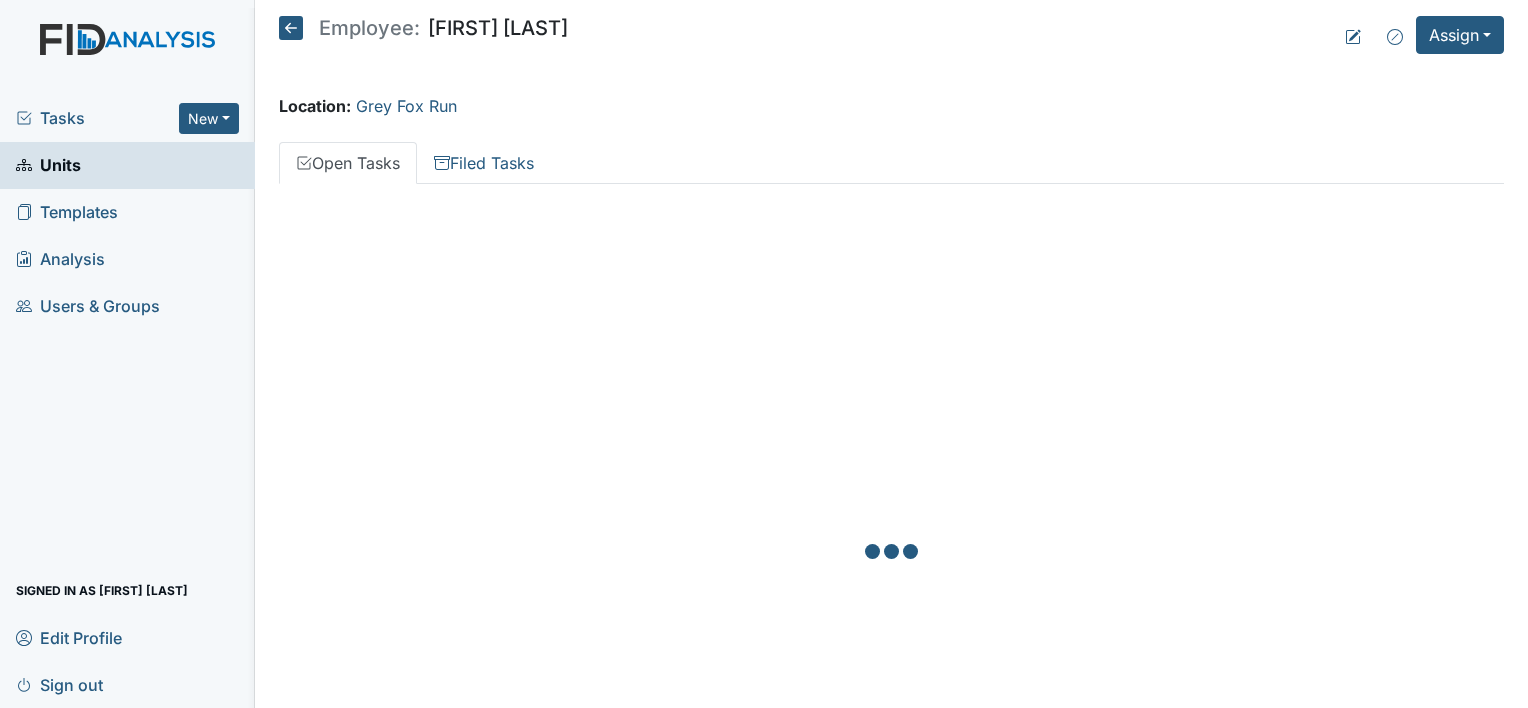 scroll, scrollTop: 0, scrollLeft: 0, axis: both 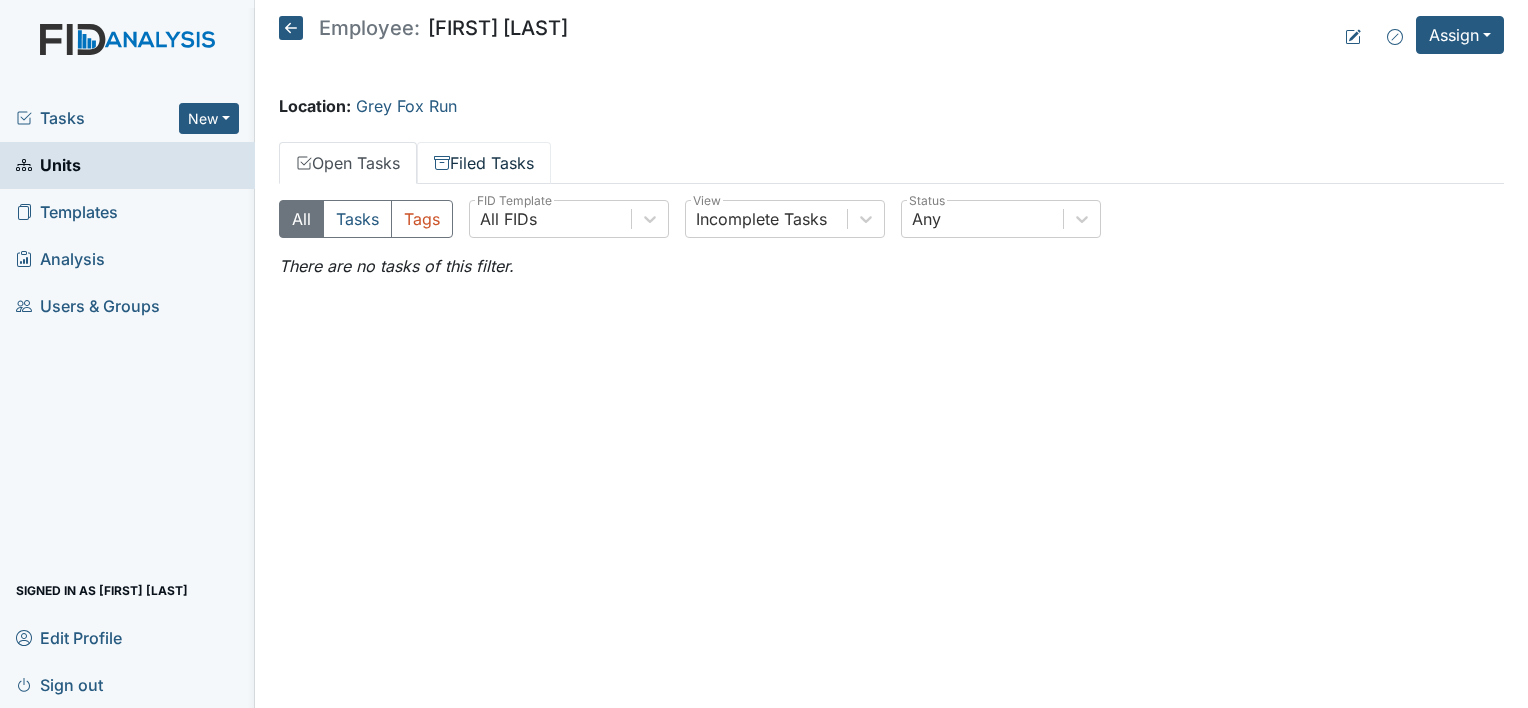 click on "Filed Tasks" at bounding box center (484, 163) 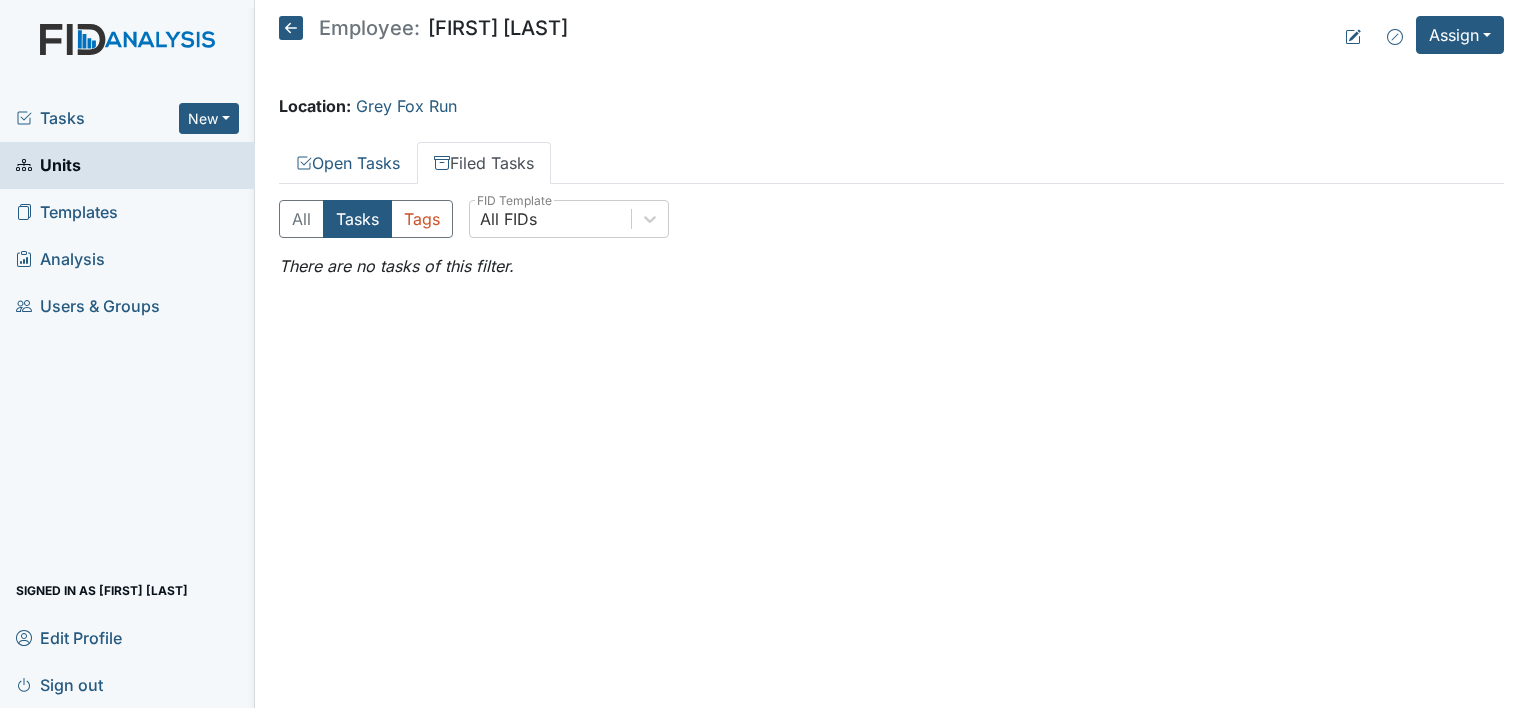 click on "Filed Tasks" at bounding box center (484, 163) 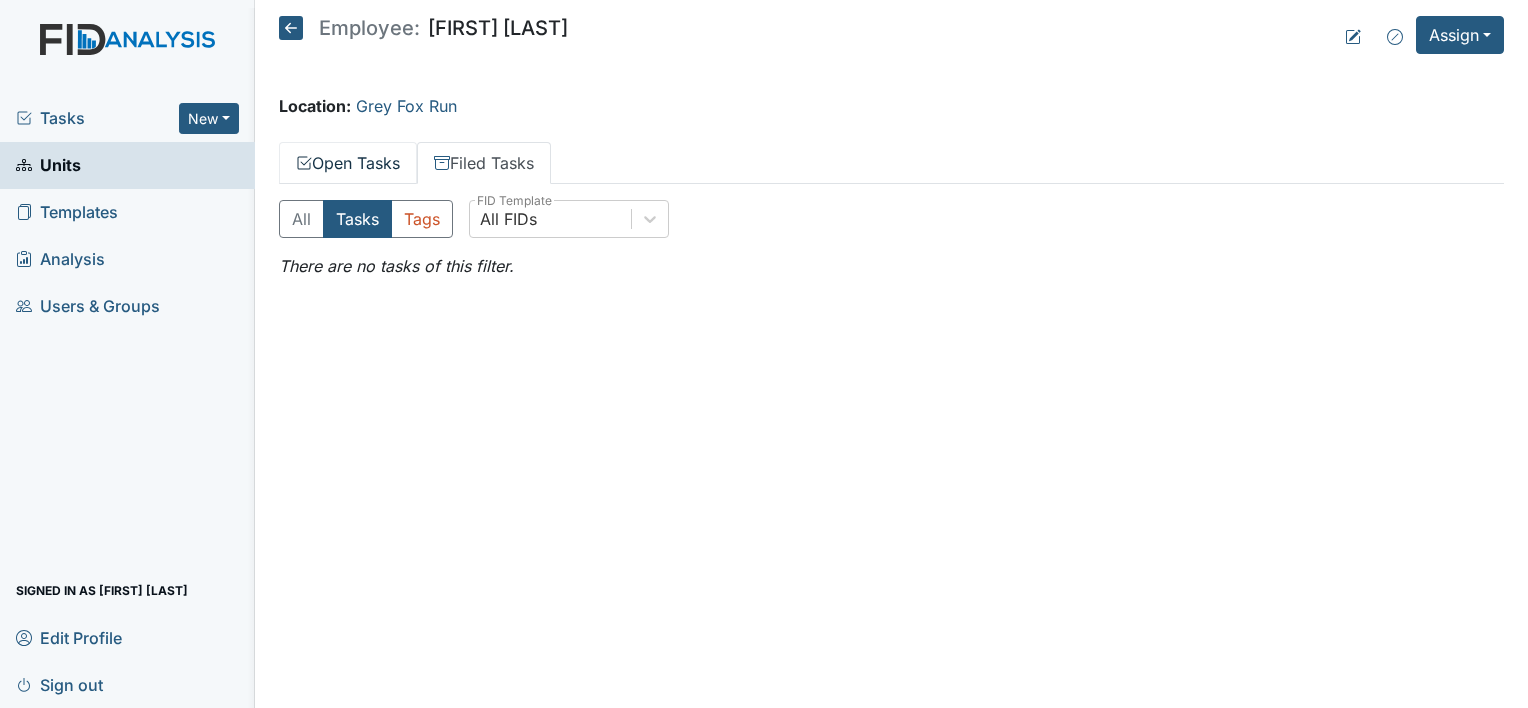 click on "Open Tasks" at bounding box center (348, 163) 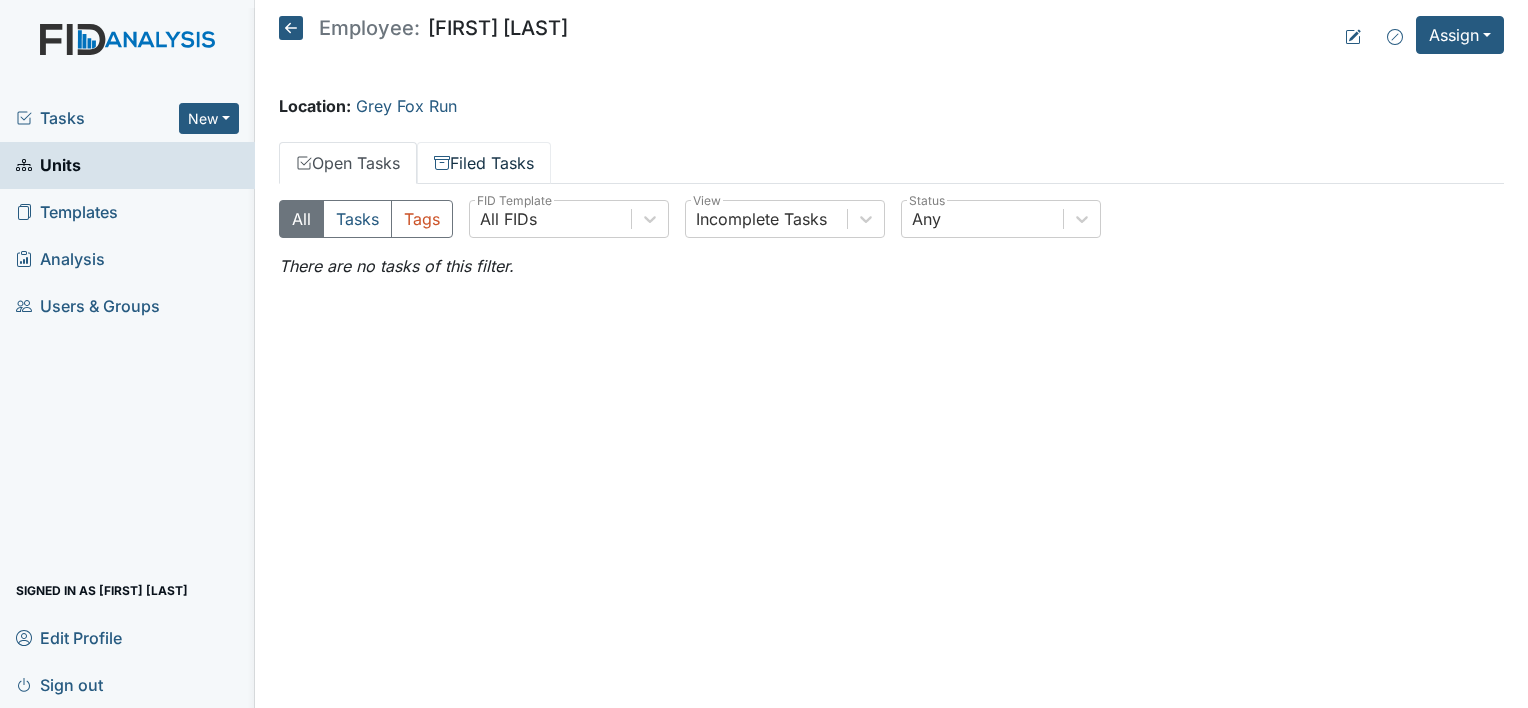 click on "Filed Tasks" at bounding box center (484, 163) 